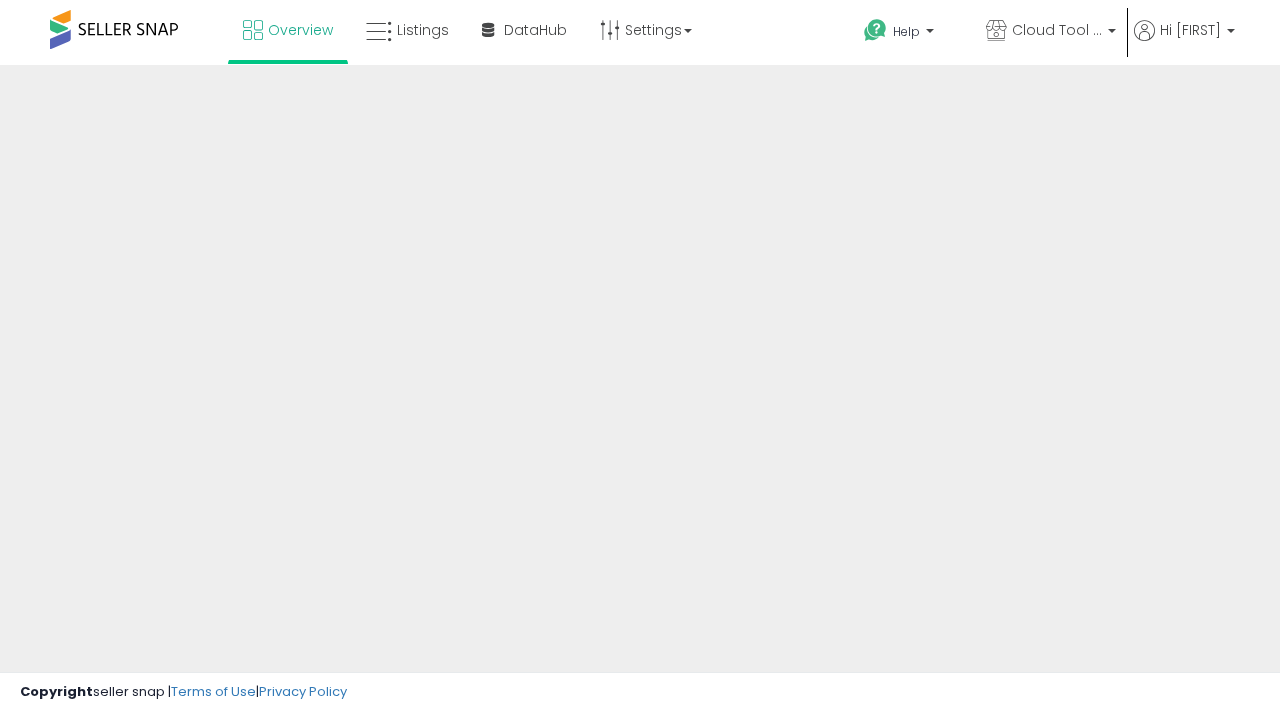 scroll, scrollTop: 0, scrollLeft: 0, axis: both 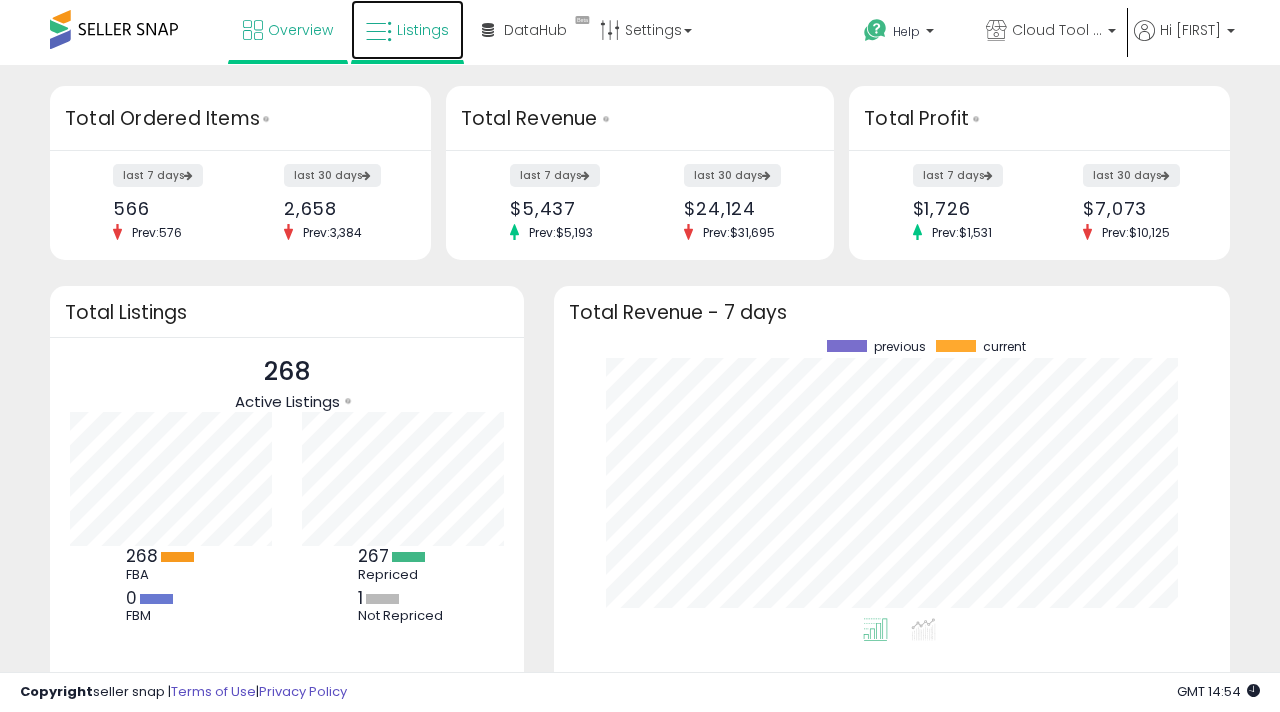 click on "Listings" at bounding box center [423, 30] 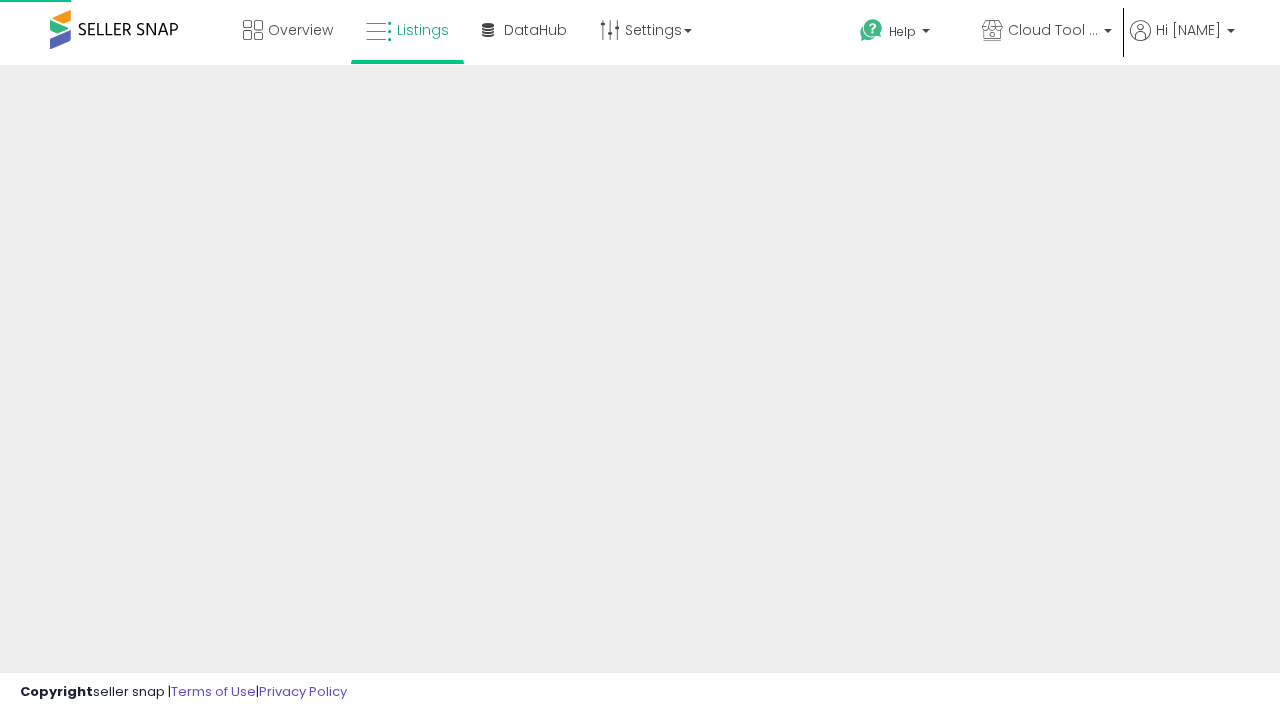 scroll, scrollTop: 0, scrollLeft: 0, axis: both 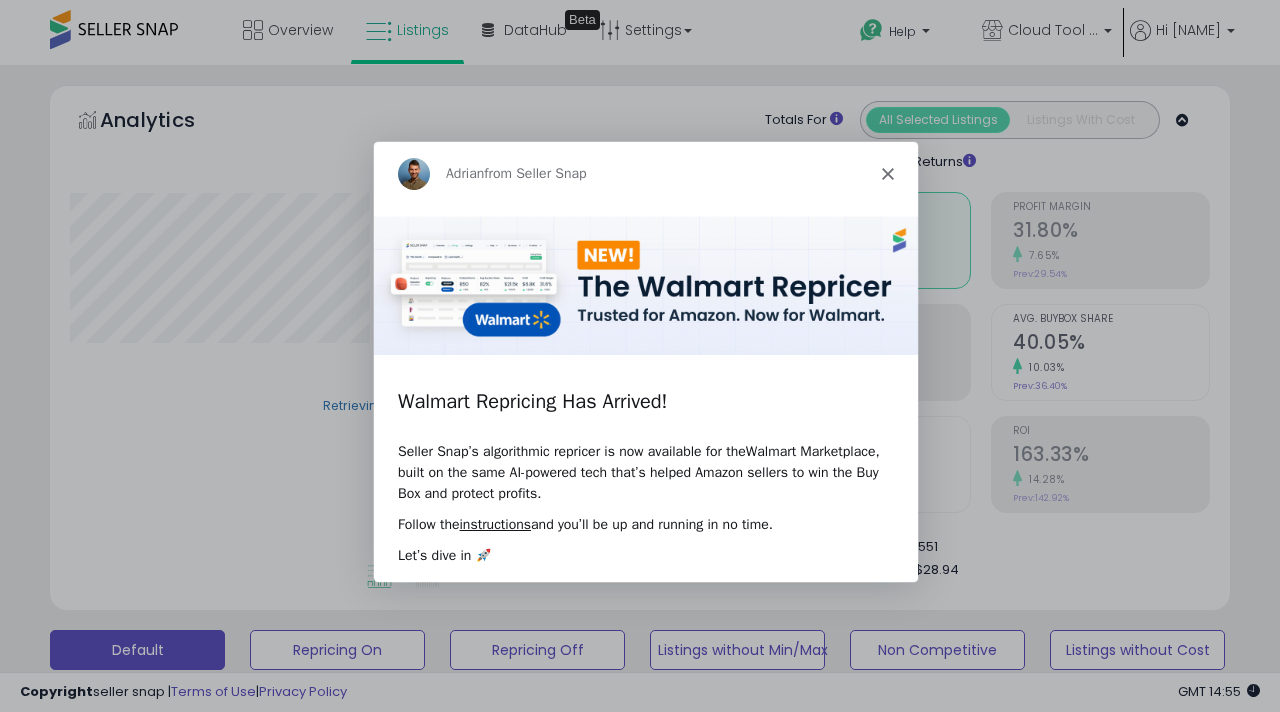 click 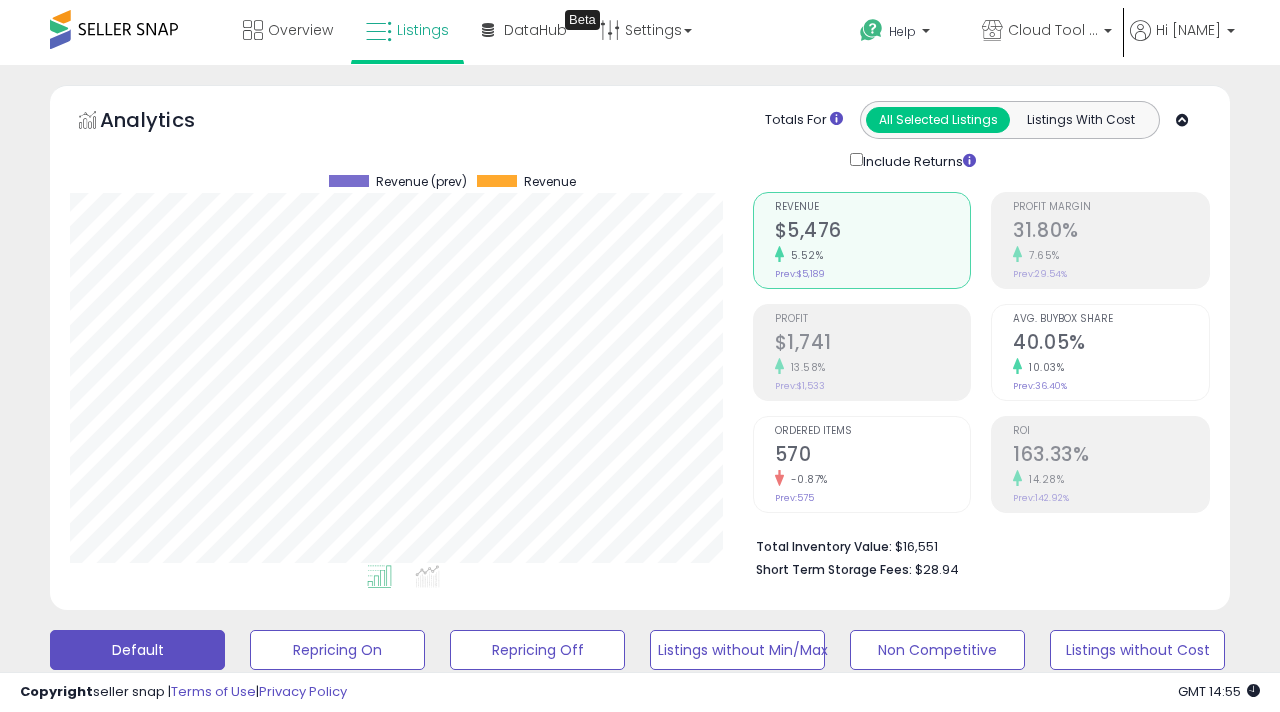 scroll, scrollTop: 999590, scrollLeft: 999317, axis: both 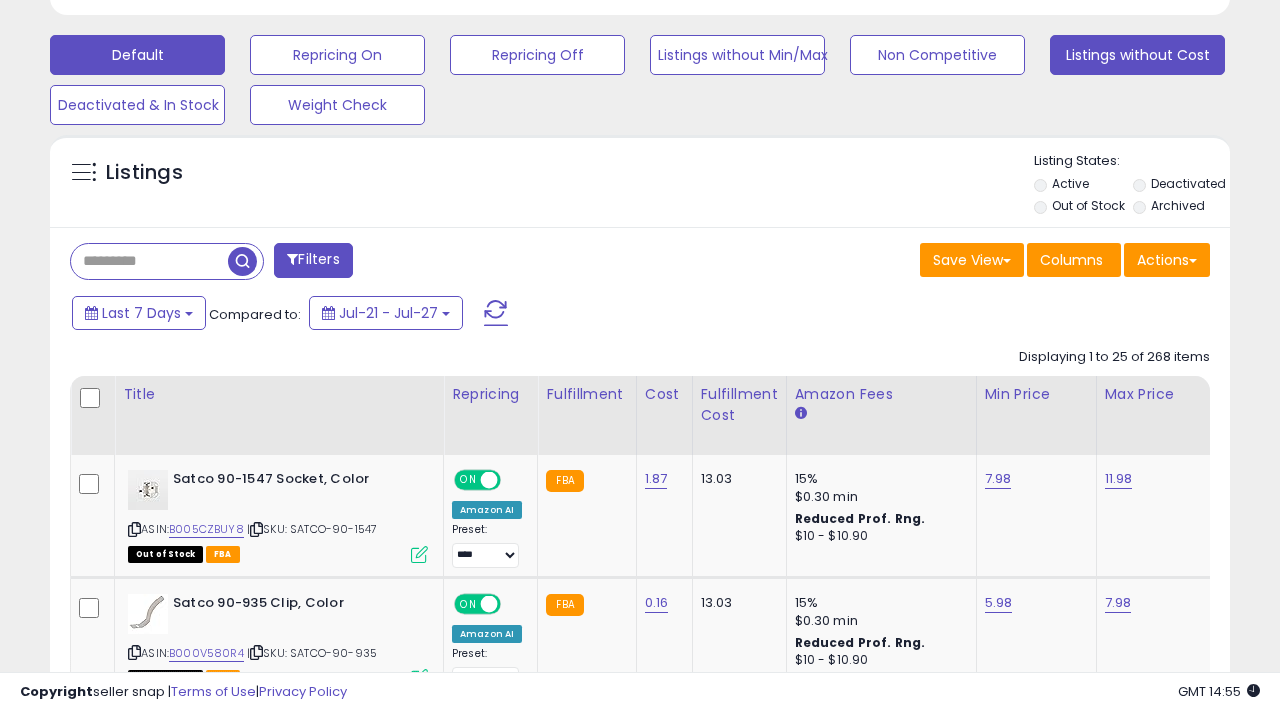 click on "Listings without Cost" at bounding box center (337, 55) 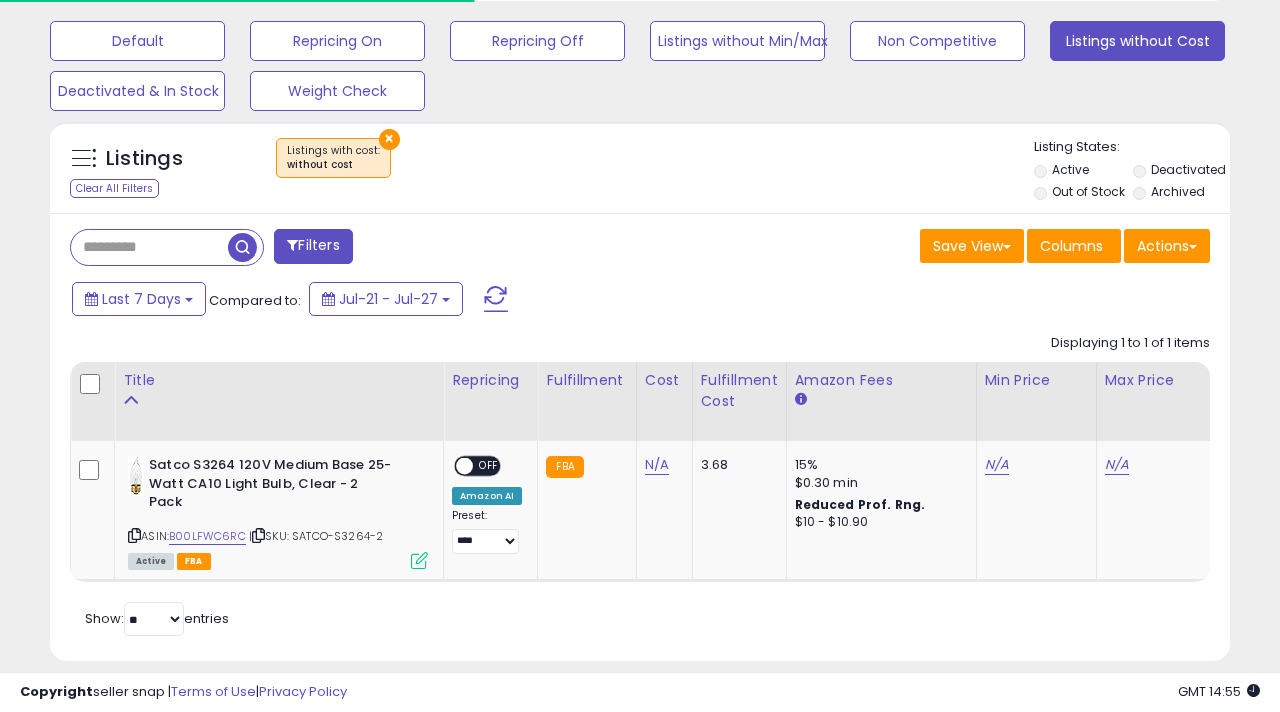scroll, scrollTop: 616, scrollLeft: 0, axis: vertical 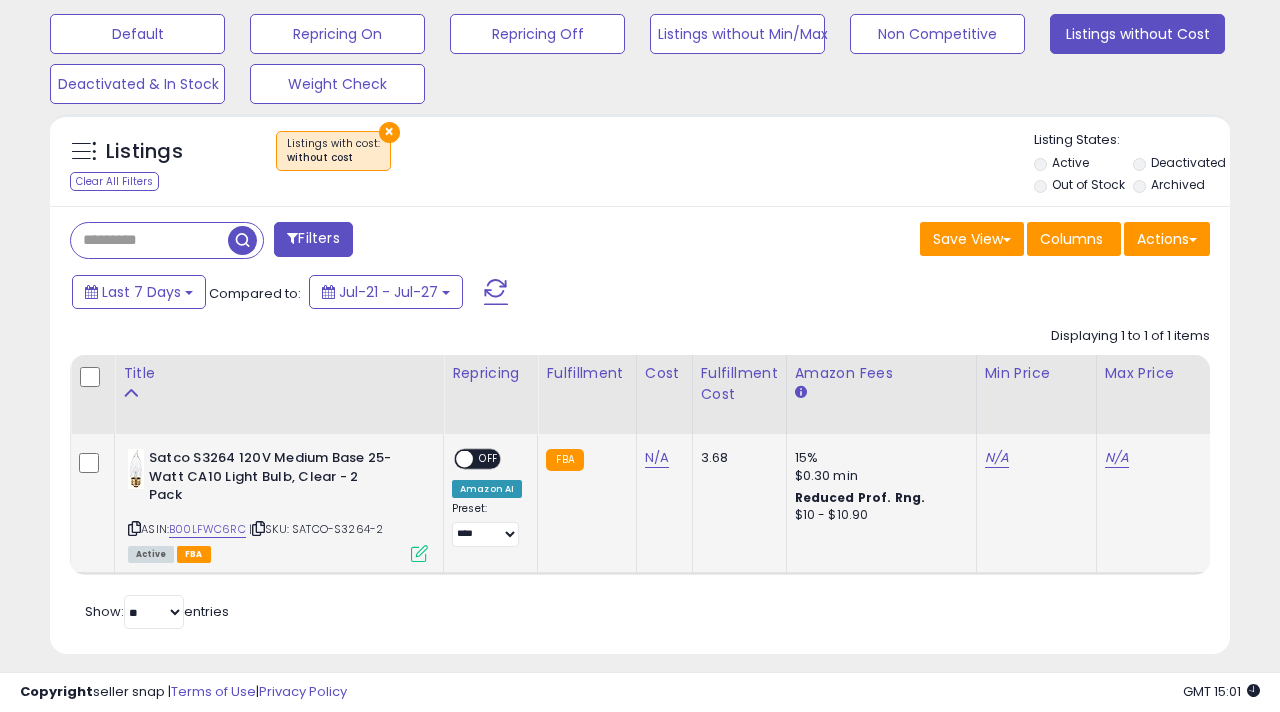 click on "Active FBA" at bounding box center (278, 553) 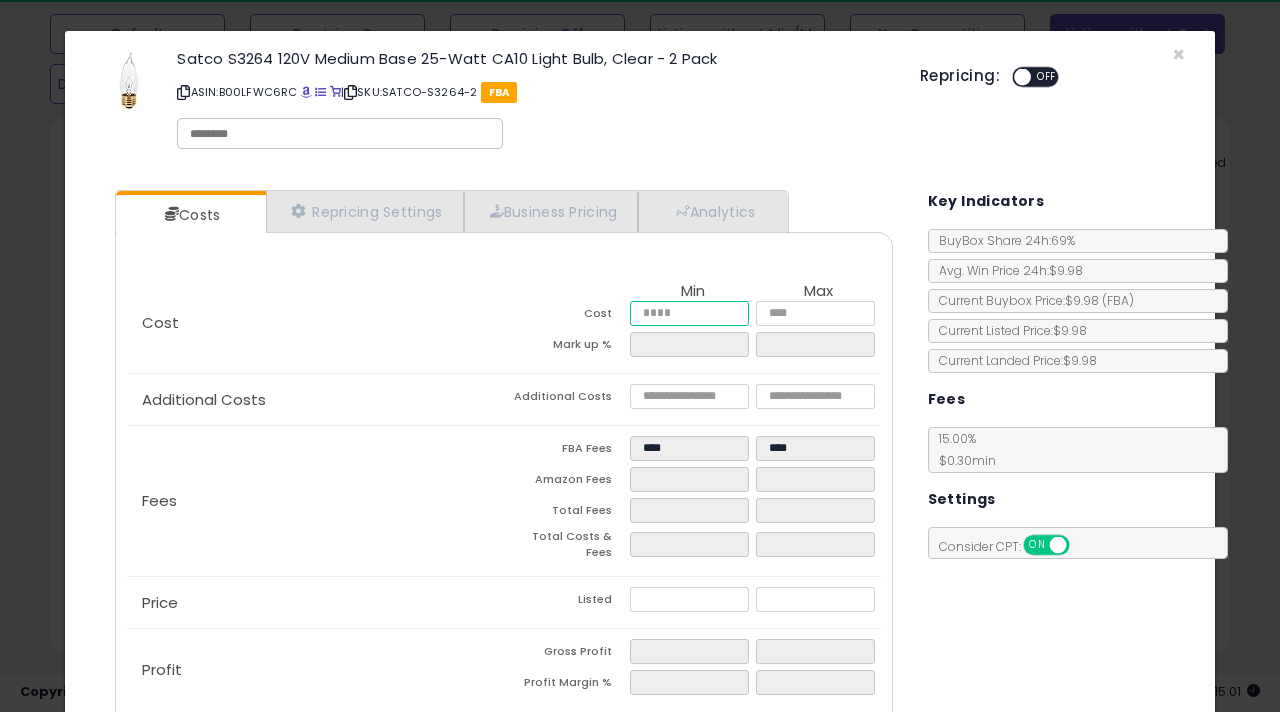 click at bounding box center [690, 313] 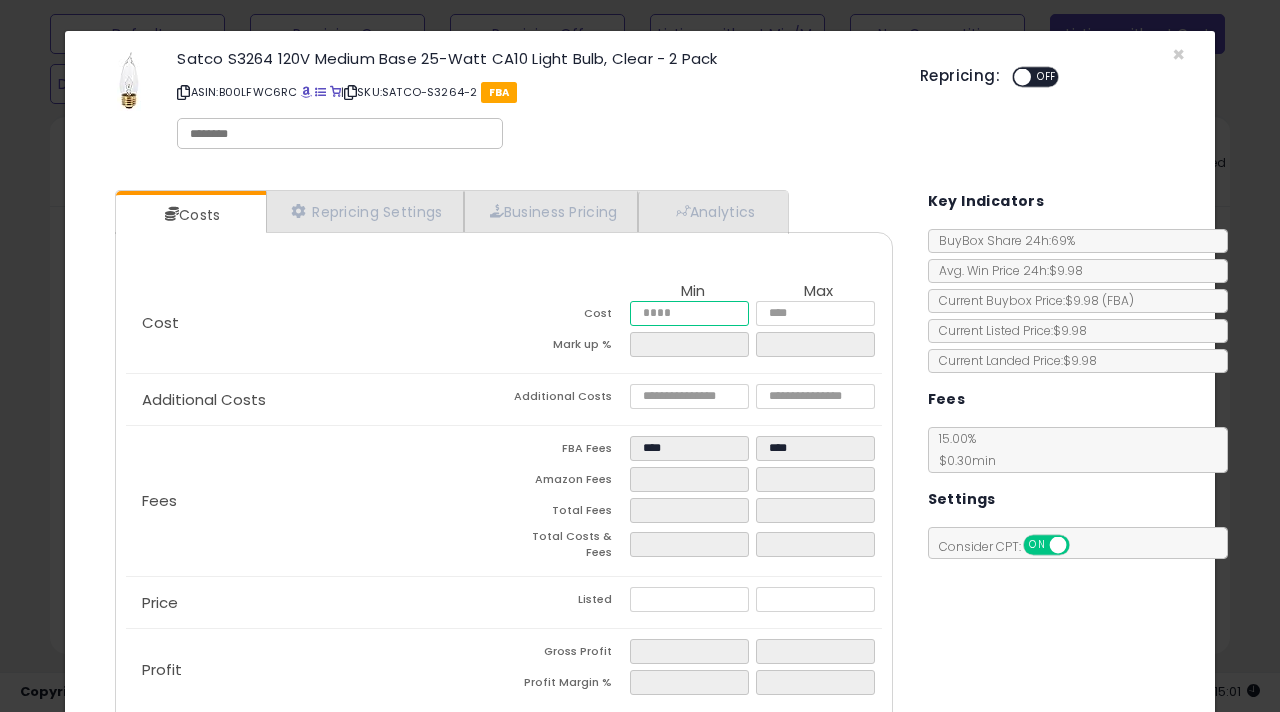type on "**" 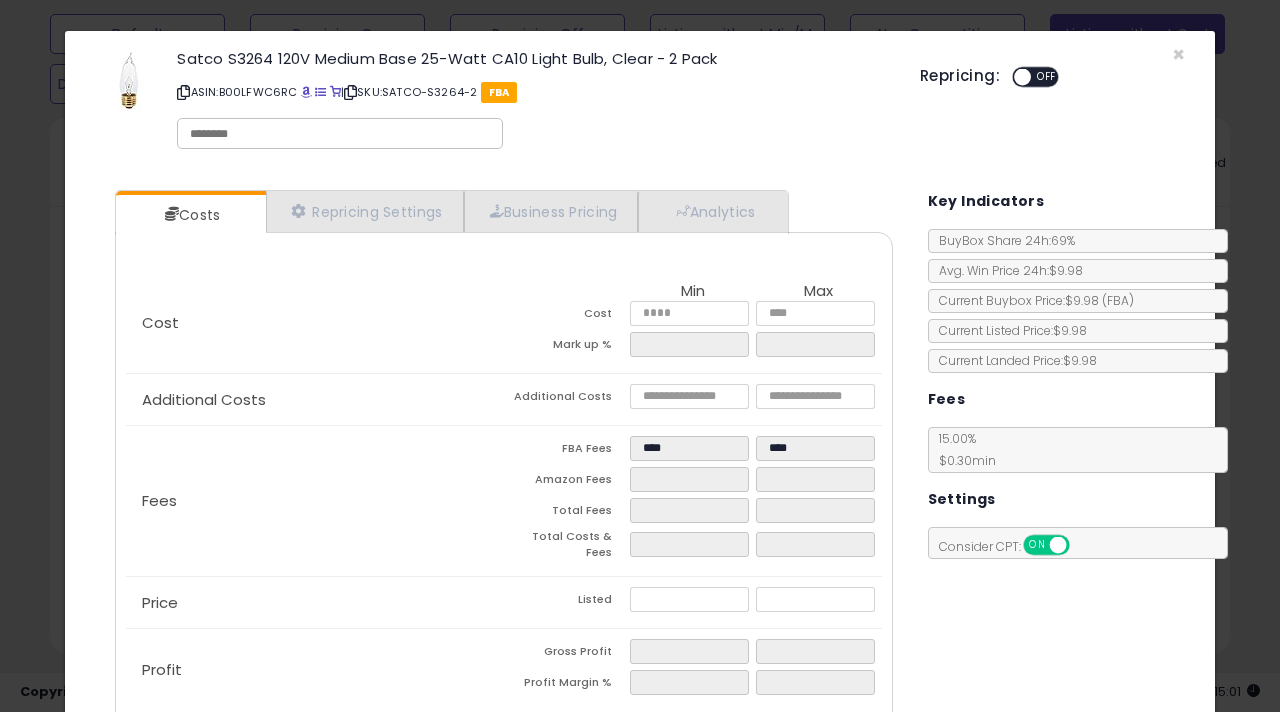type on "****" 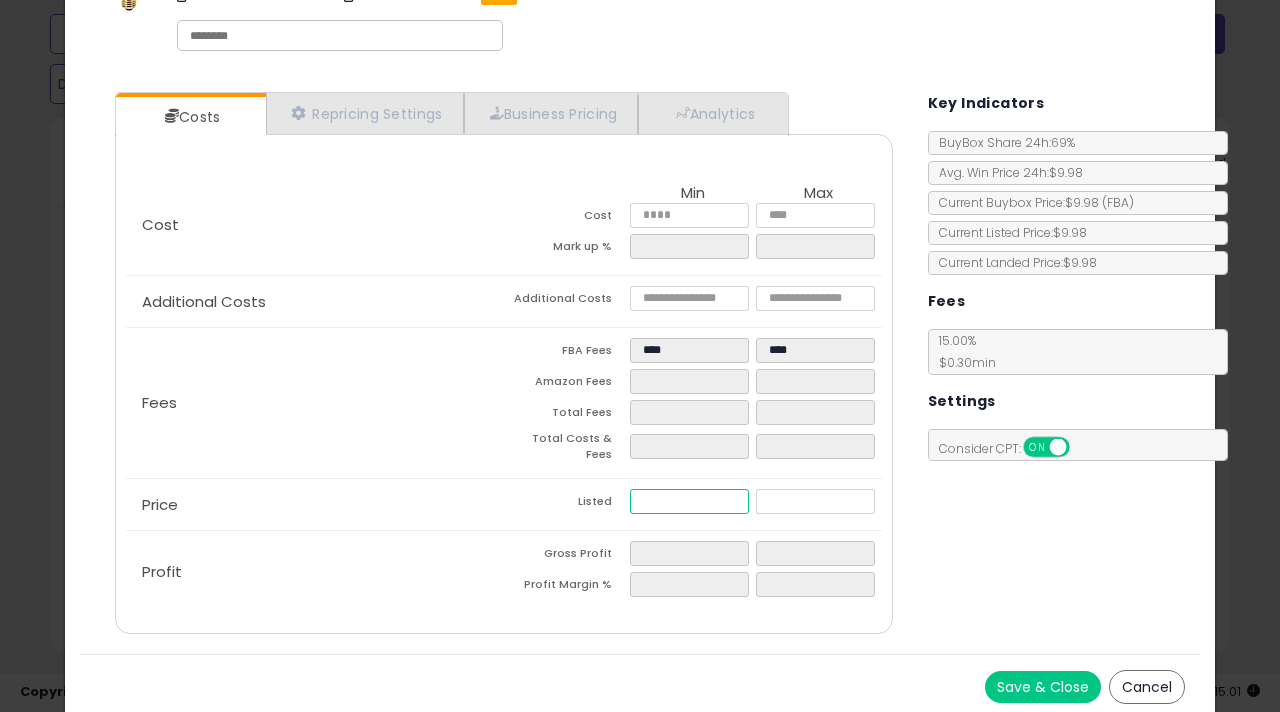 click at bounding box center (690, 501) 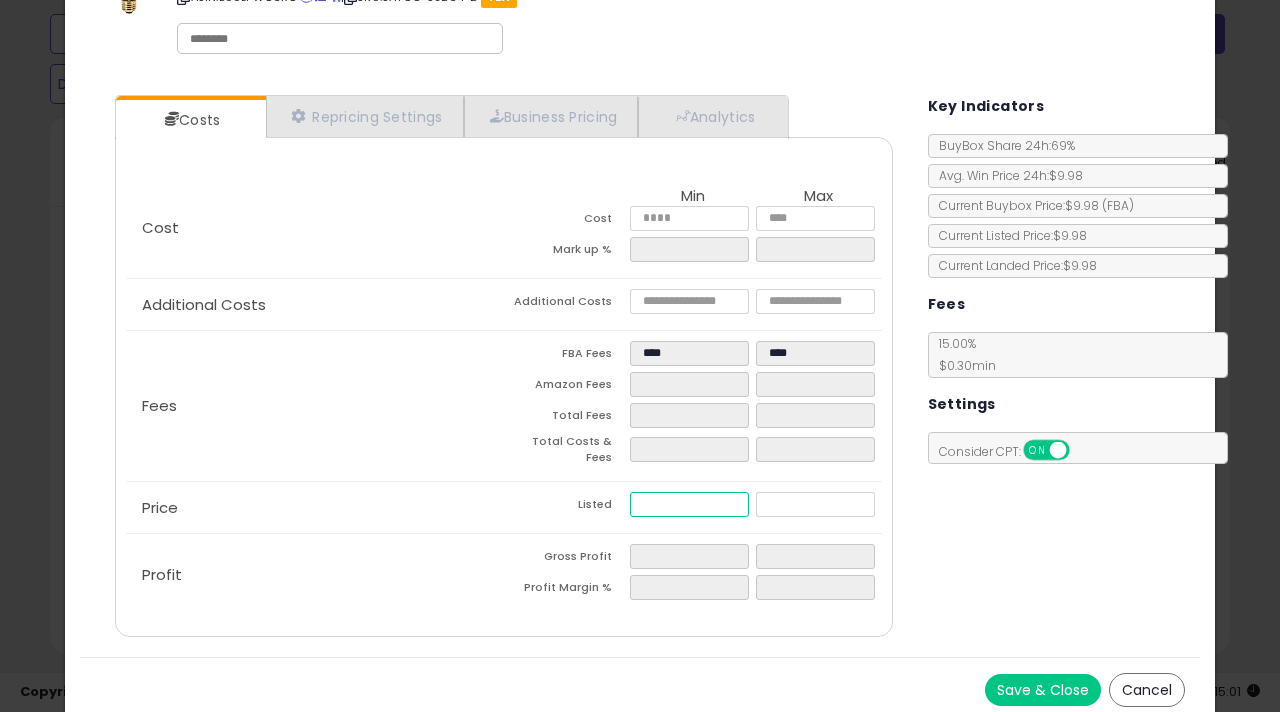 scroll, scrollTop: 98, scrollLeft: 0, axis: vertical 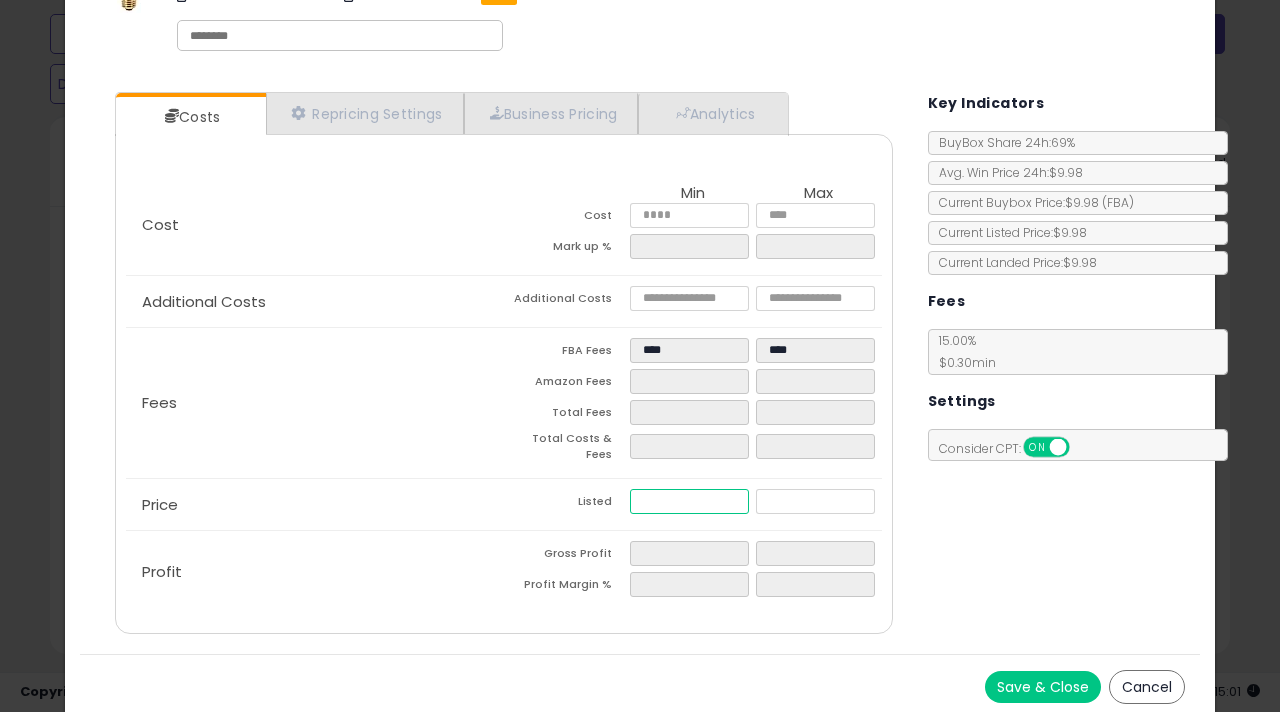 type on "****" 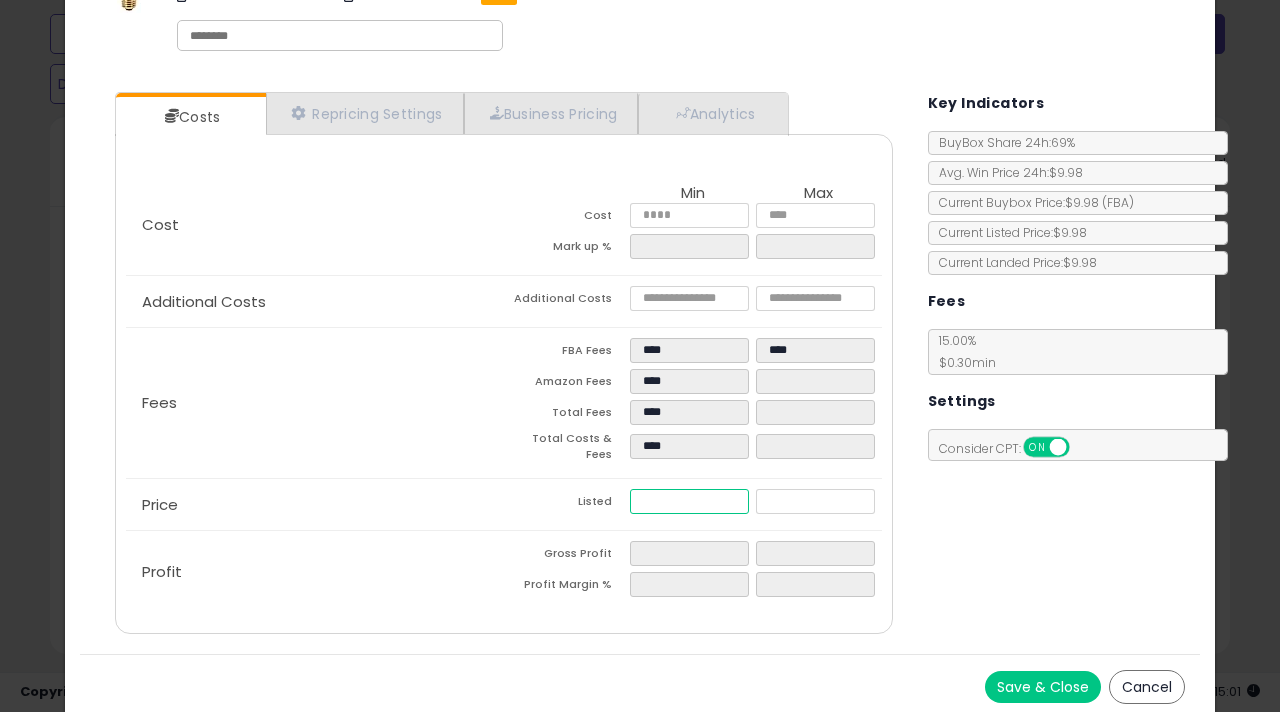 type on "****" 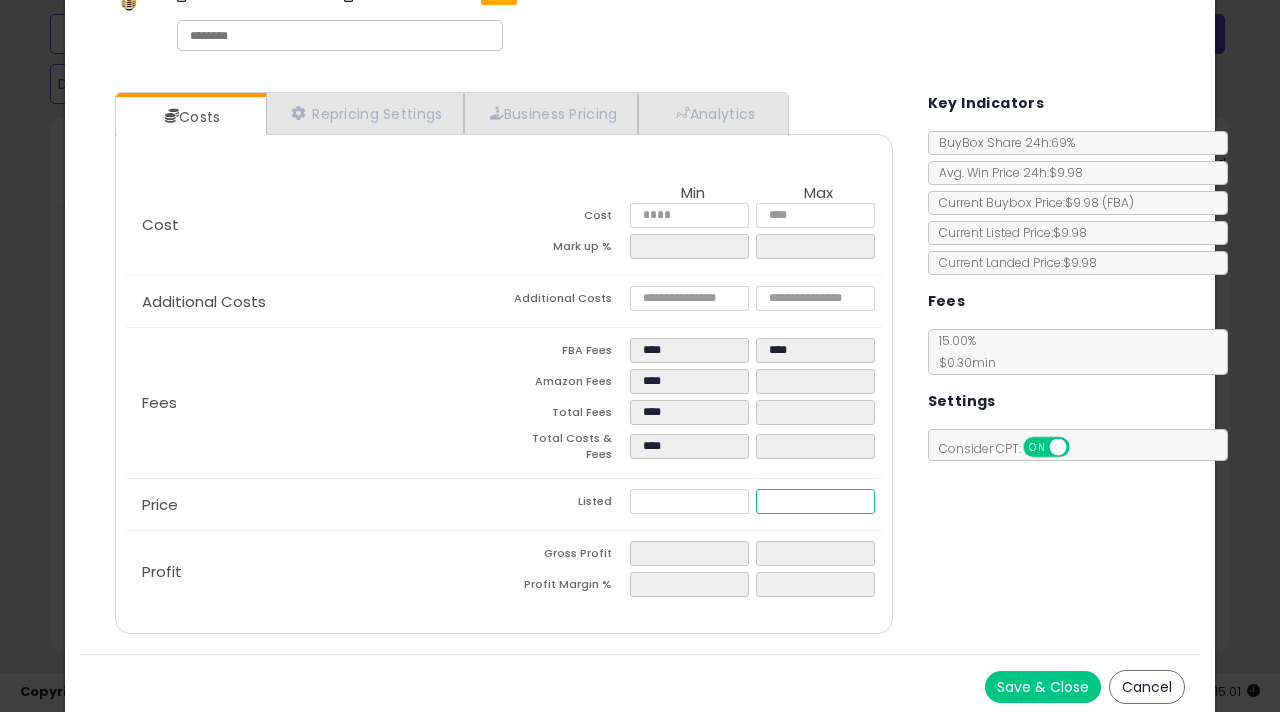 type on "******" 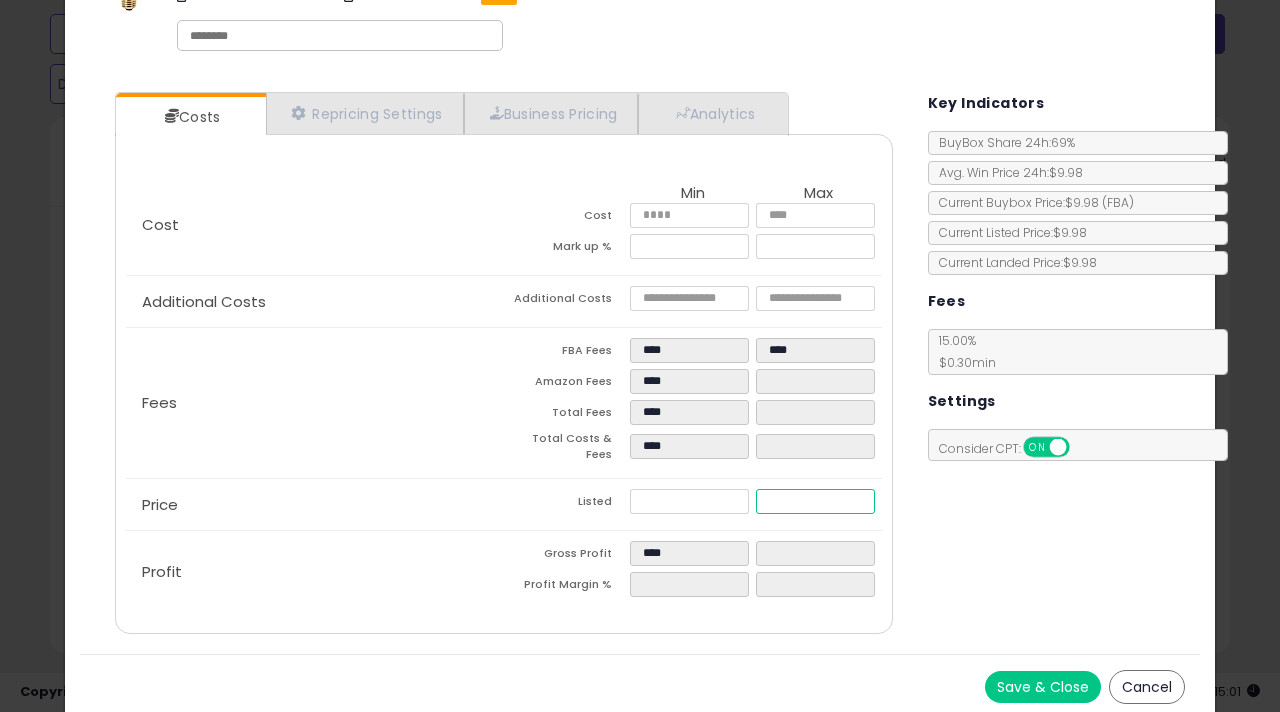type on "****" 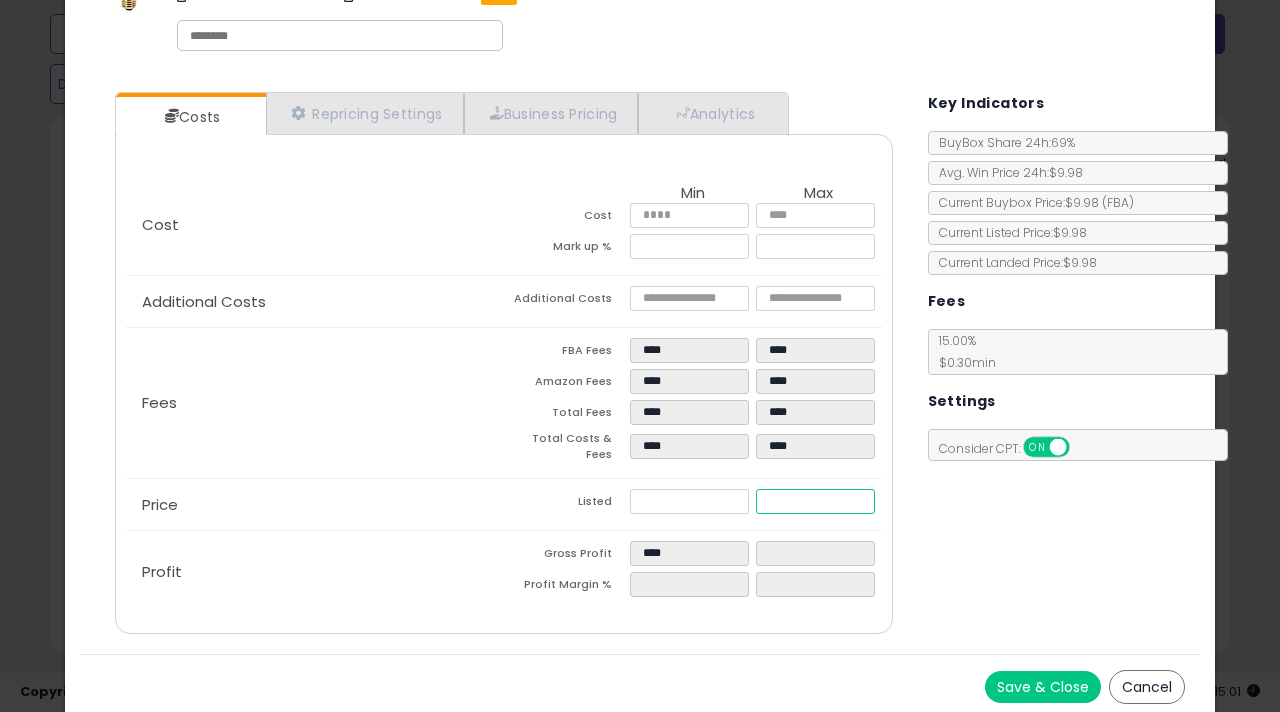 type on "****" 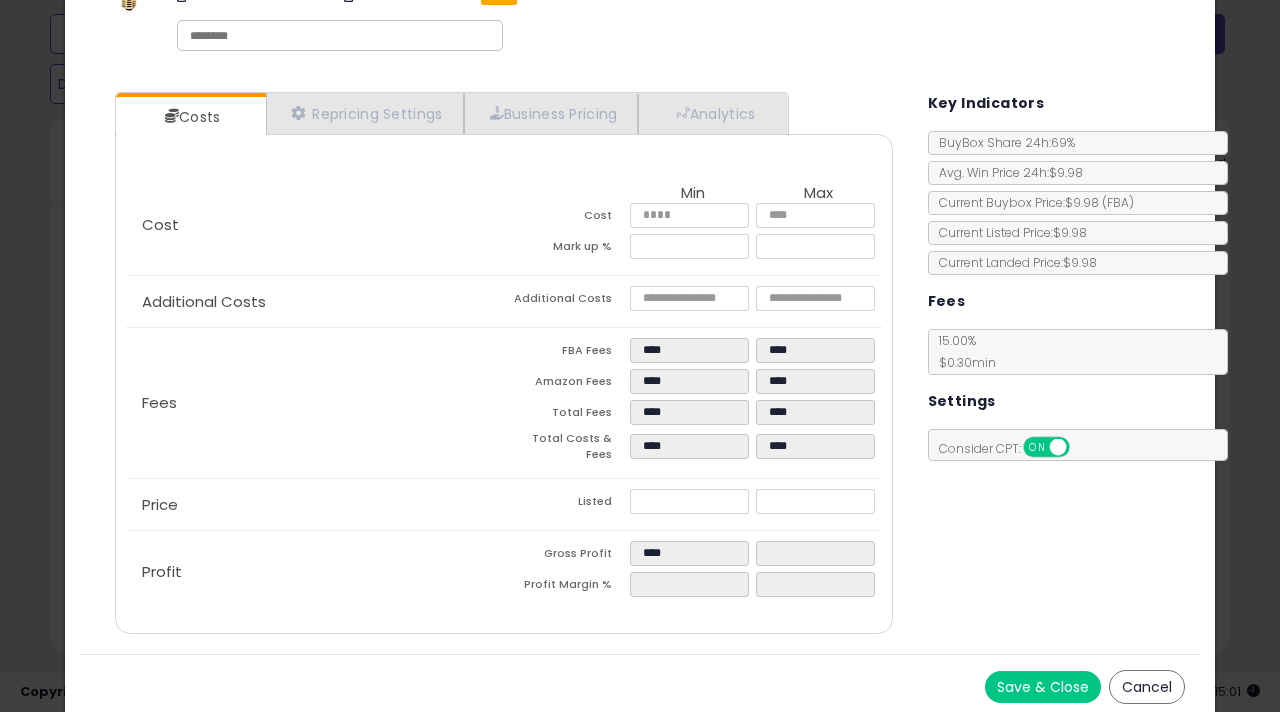 type on "******" 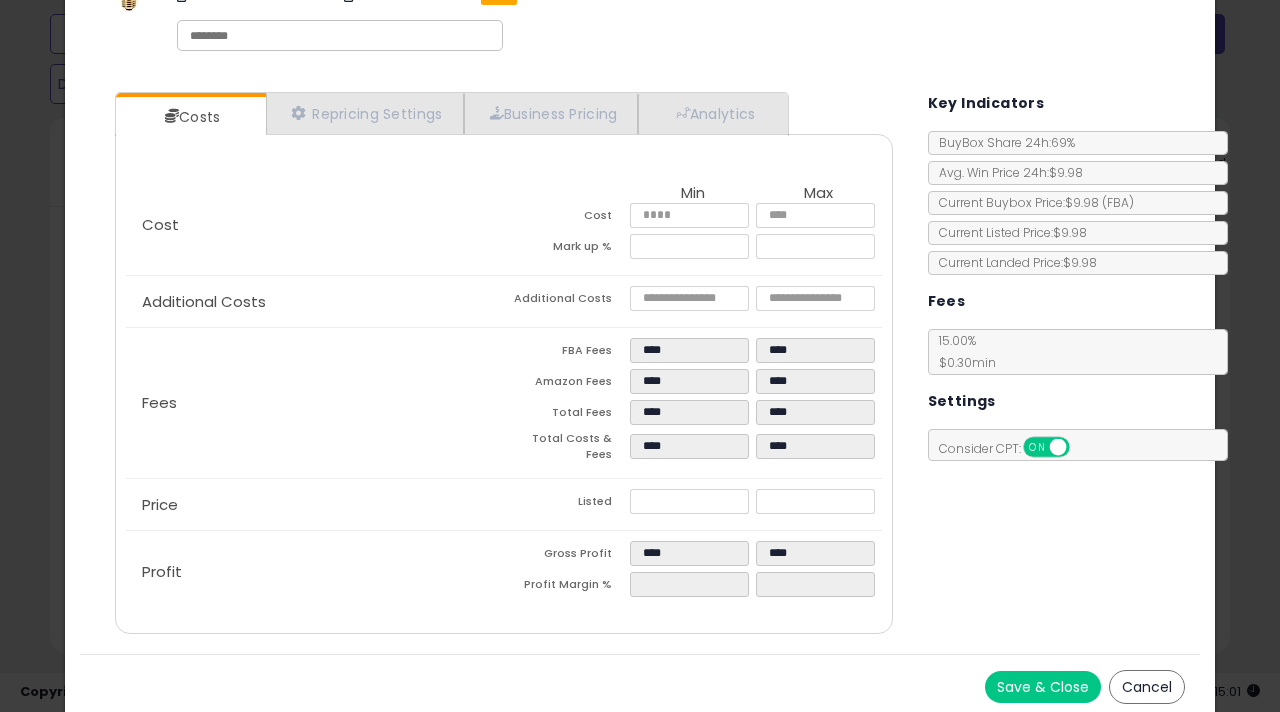 type 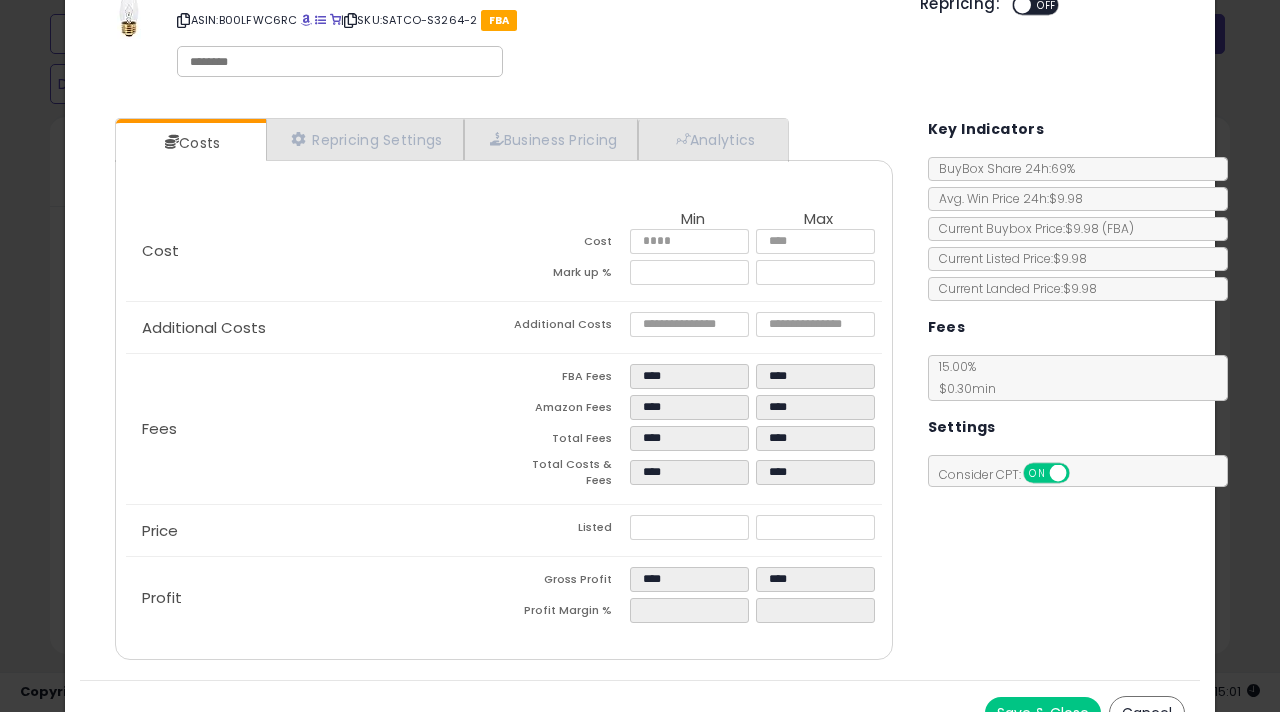 scroll, scrollTop: 0, scrollLeft: 0, axis: both 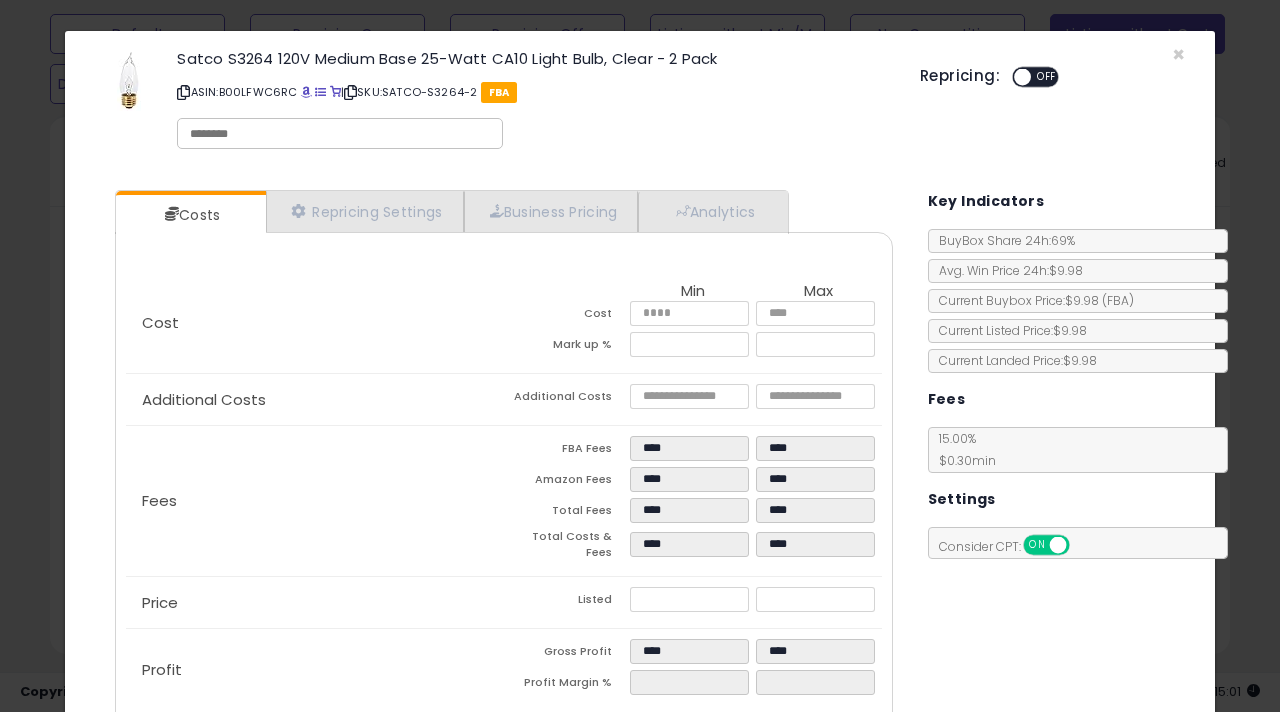 click at bounding box center (1022, 77) 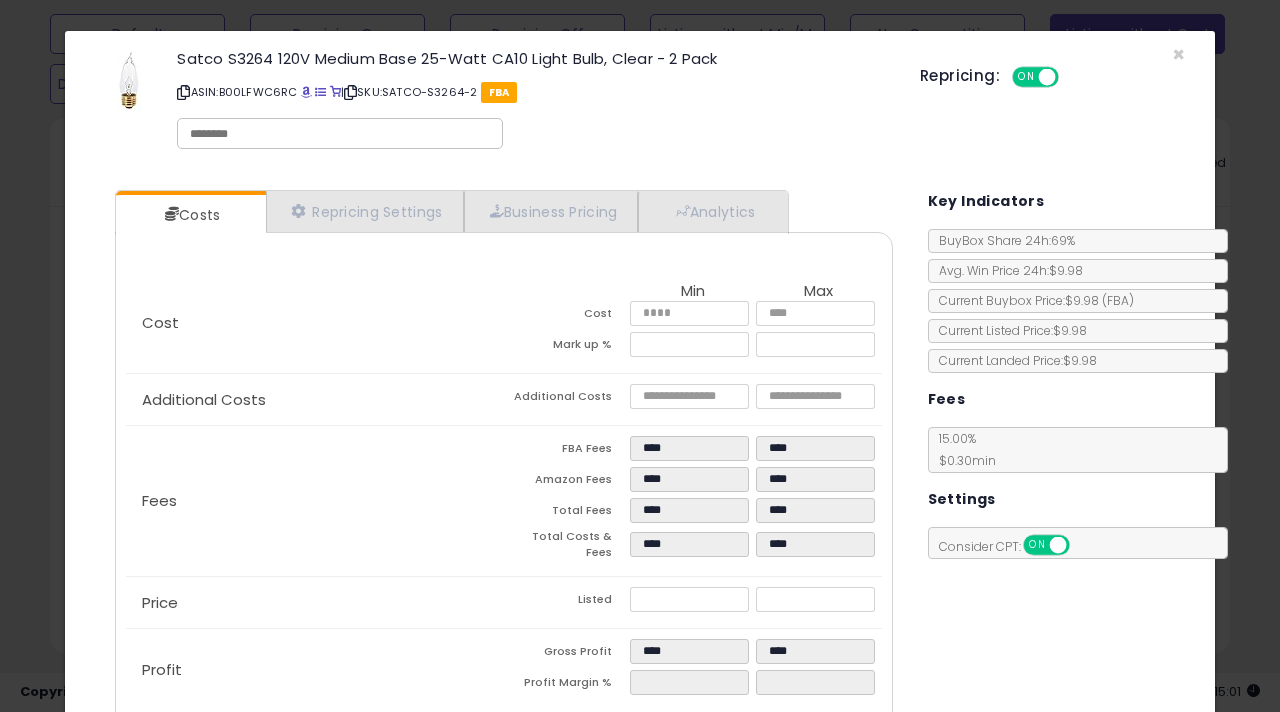 scroll, scrollTop: 98, scrollLeft: 0, axis: vertical 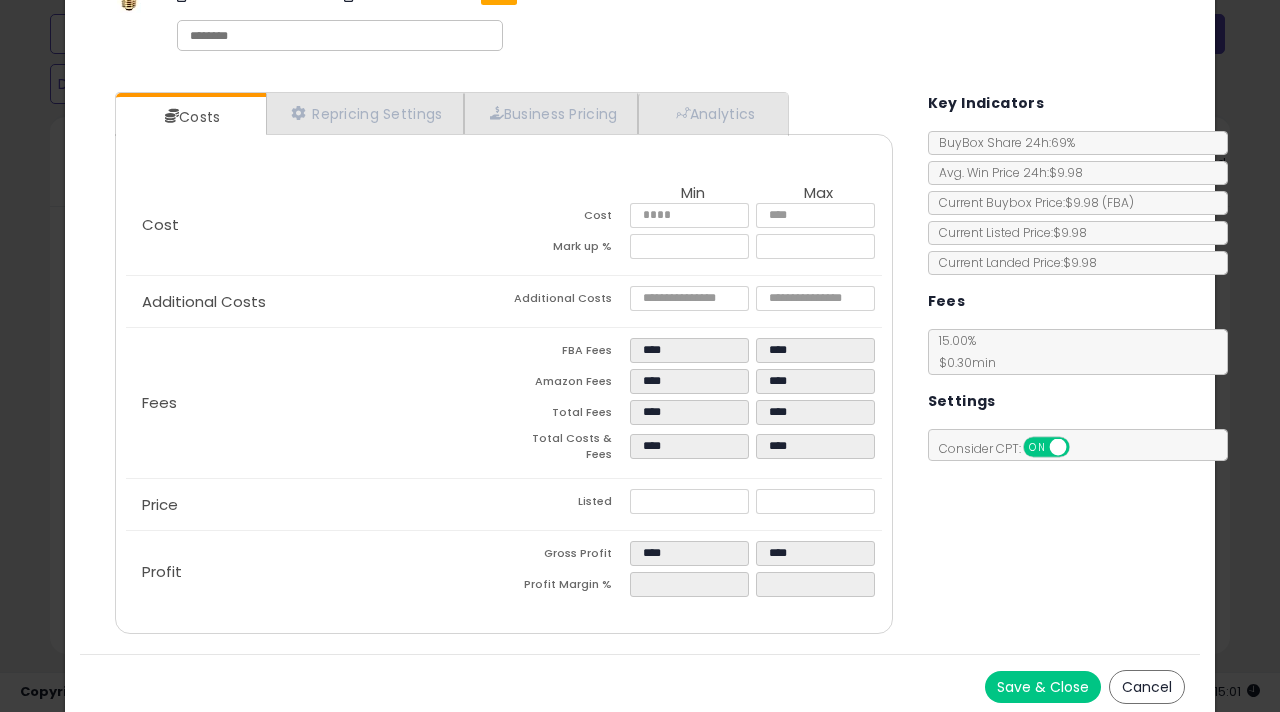 click on "Save & Close" at bounding box center [1043, 687] 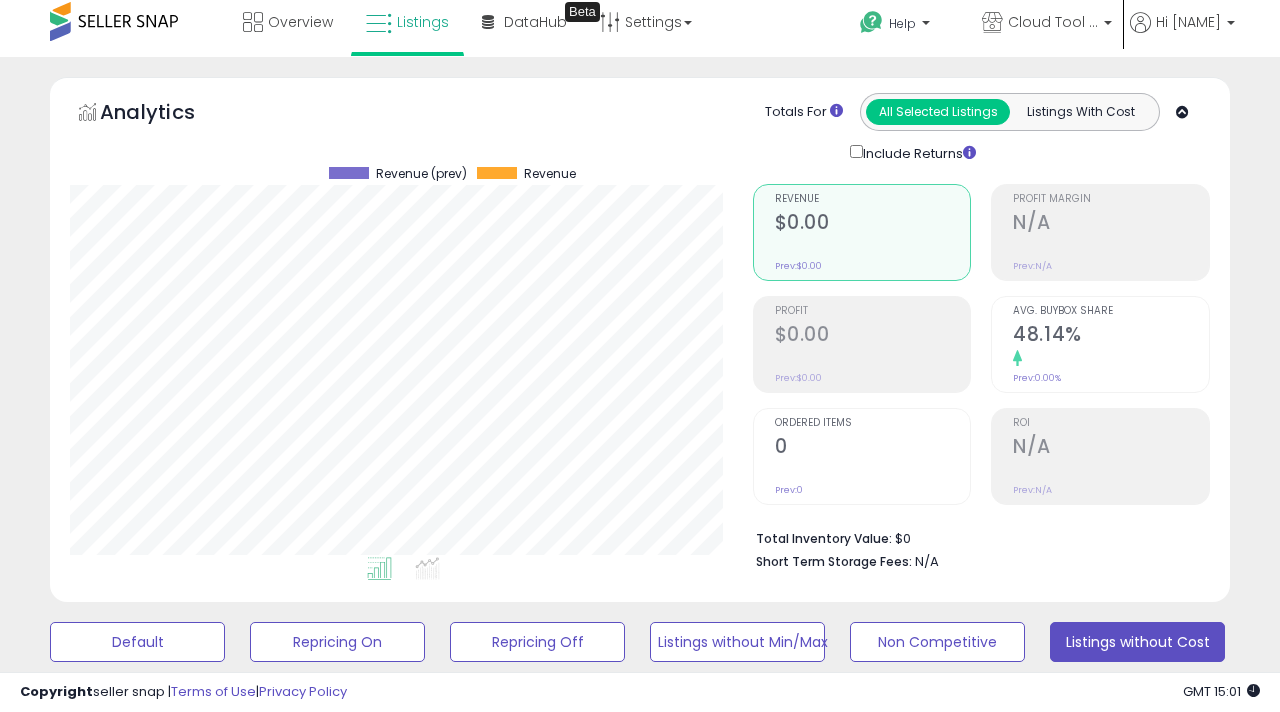 scroll, scrollTop: 0, scrollLeft: 0, axis: both 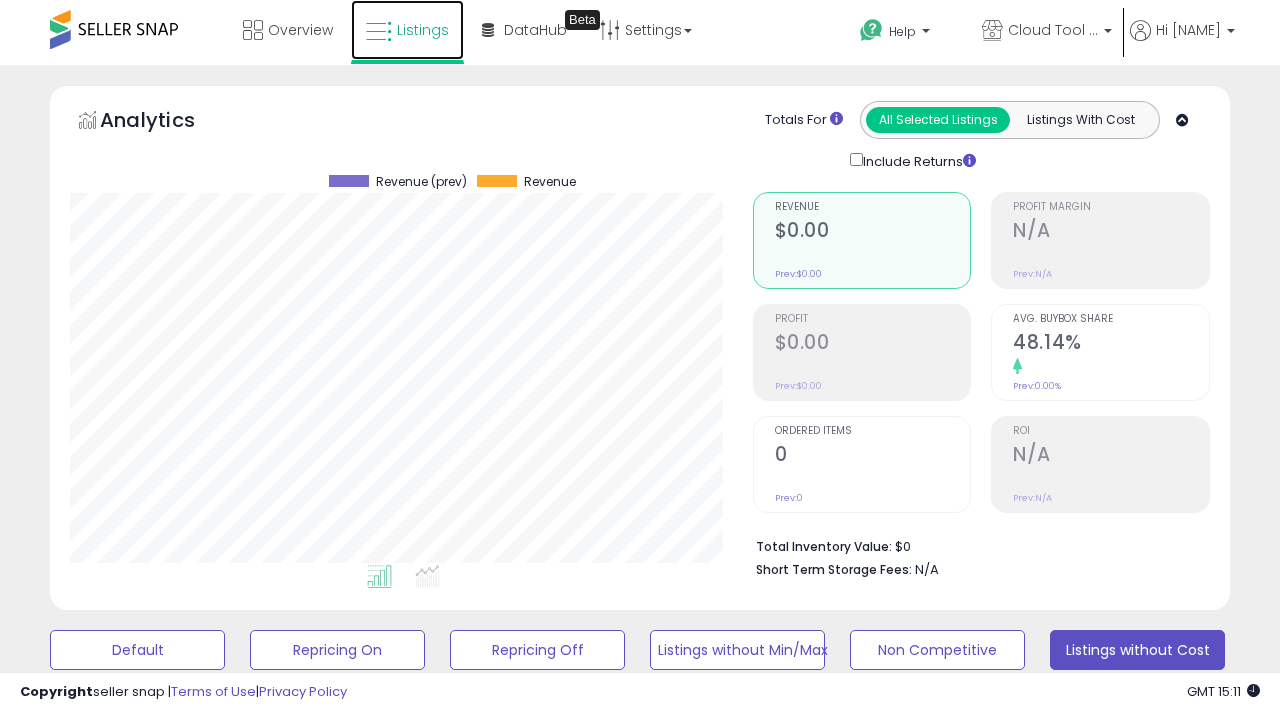 click on "Listings" at bounding box center (423, 30) 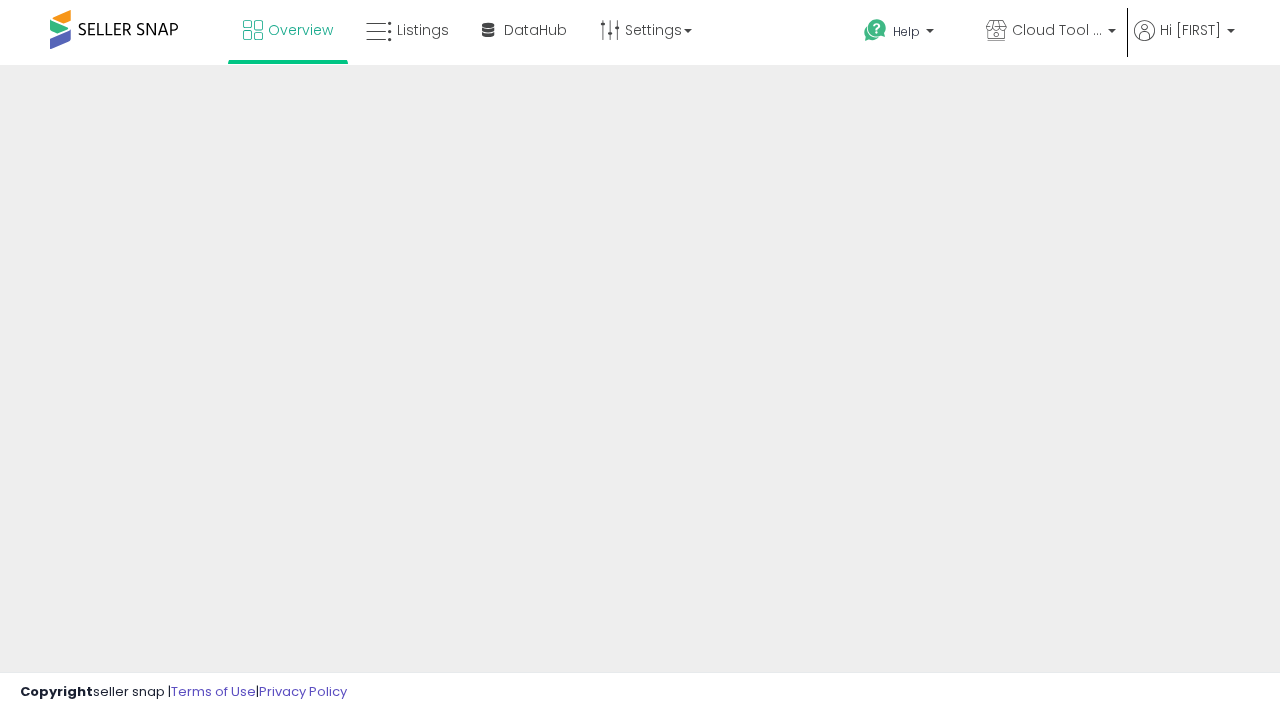 scroll, scrollTop: 0, scrollLeft: 0, axis: both 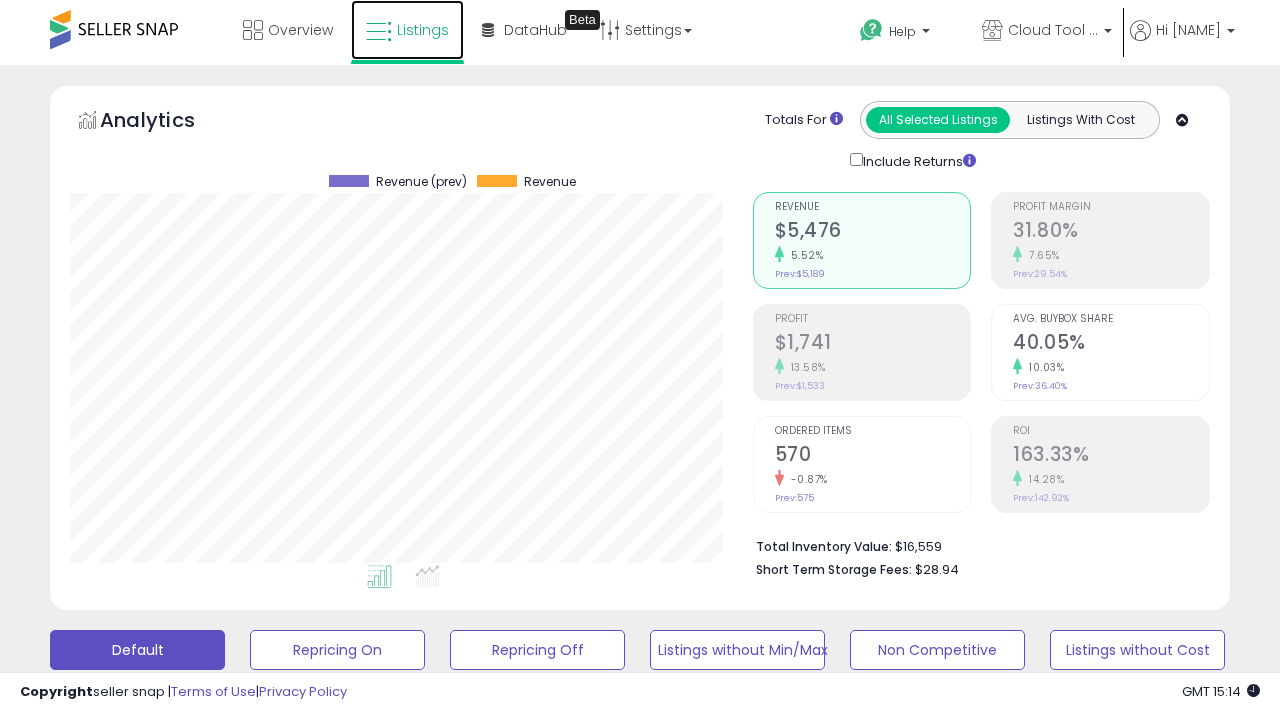 click on "Listings" at bounding box center (423, 30) 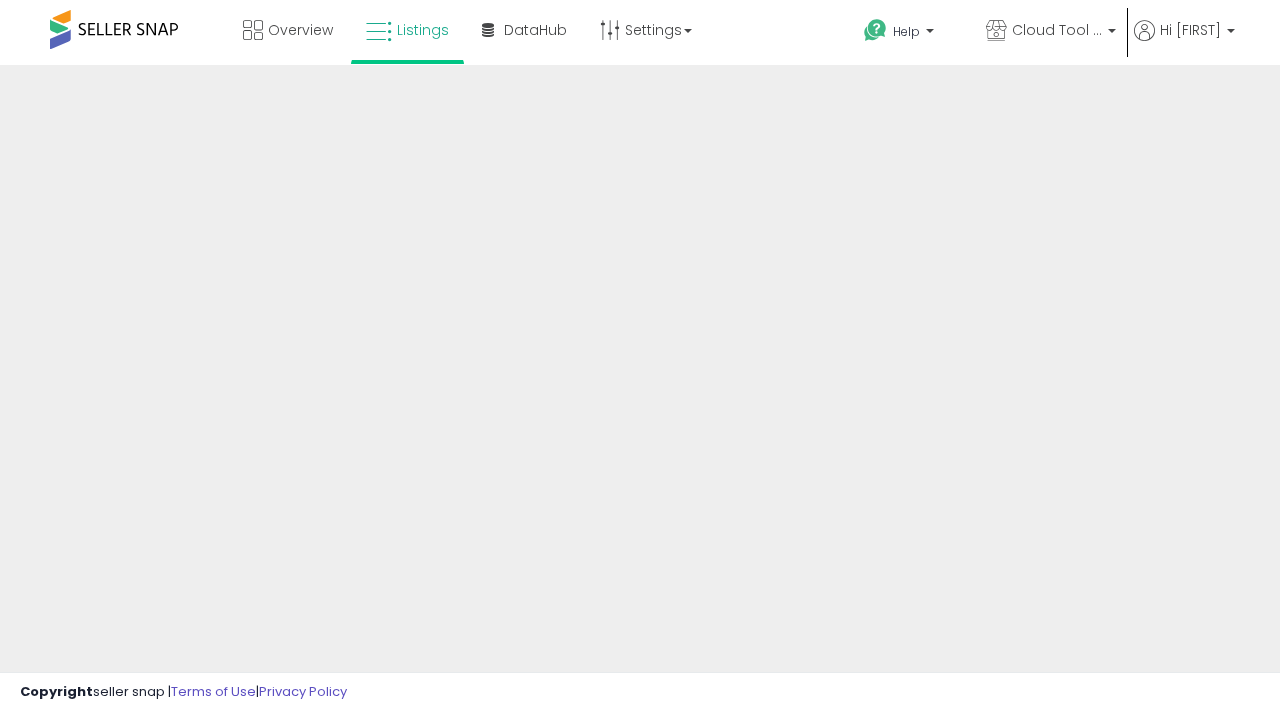 scroll, scrollTop: 0, scrollLeft: 0, axis: both 